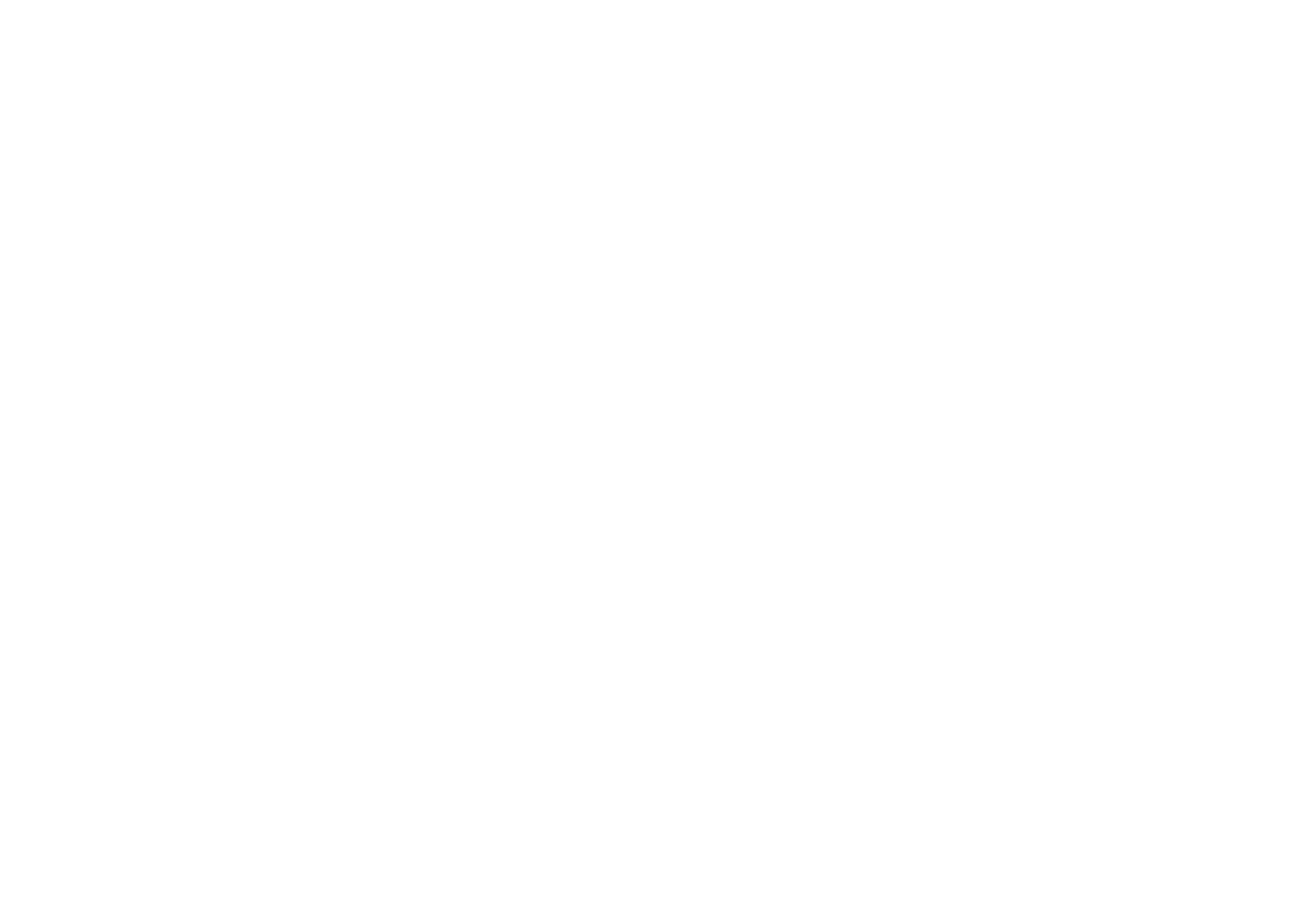 scroll, scrollTop: 0, scrollLeft: 0, axis: both 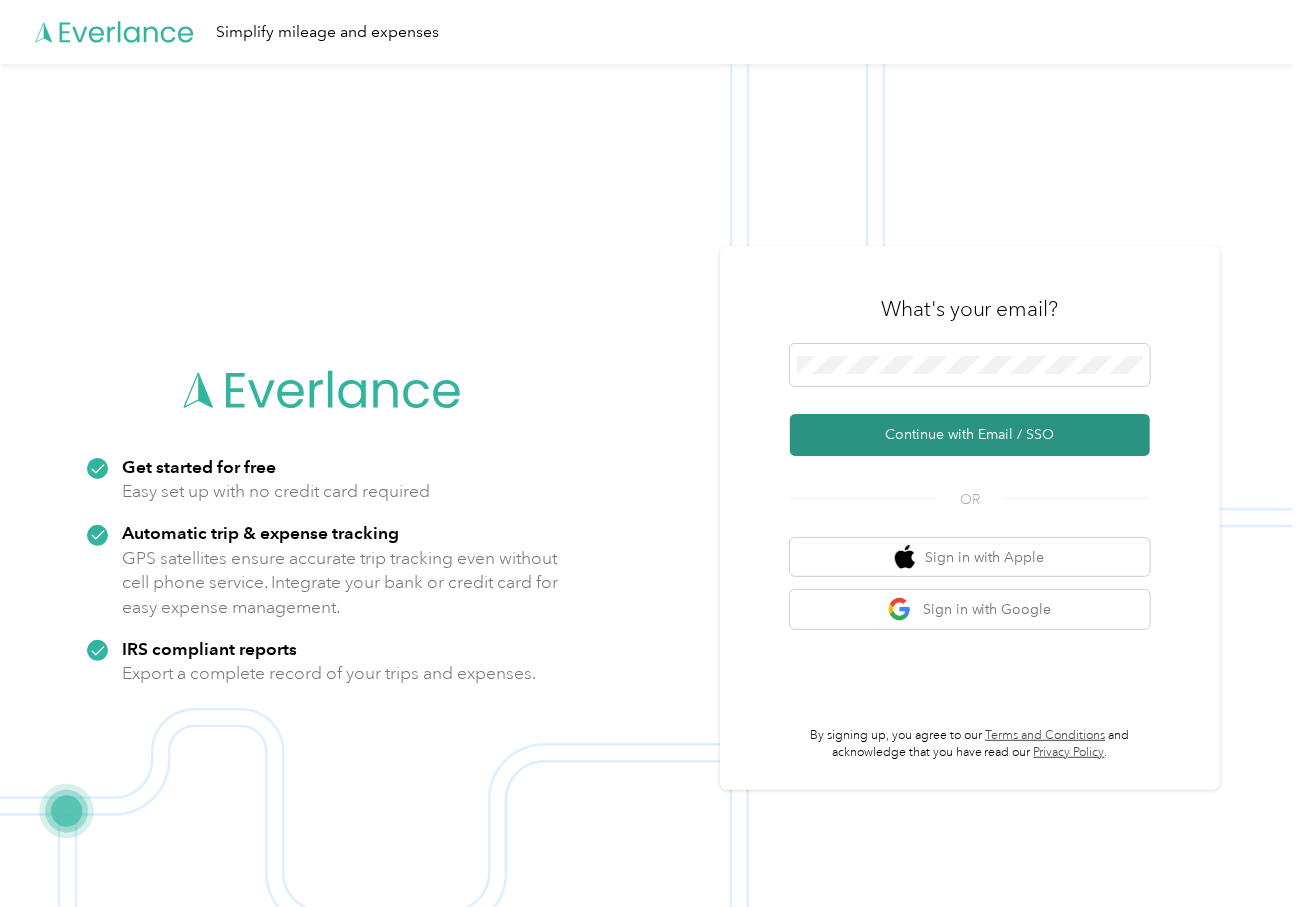 click on "Continue with Email / SSO" at bounding box center (970, 435) 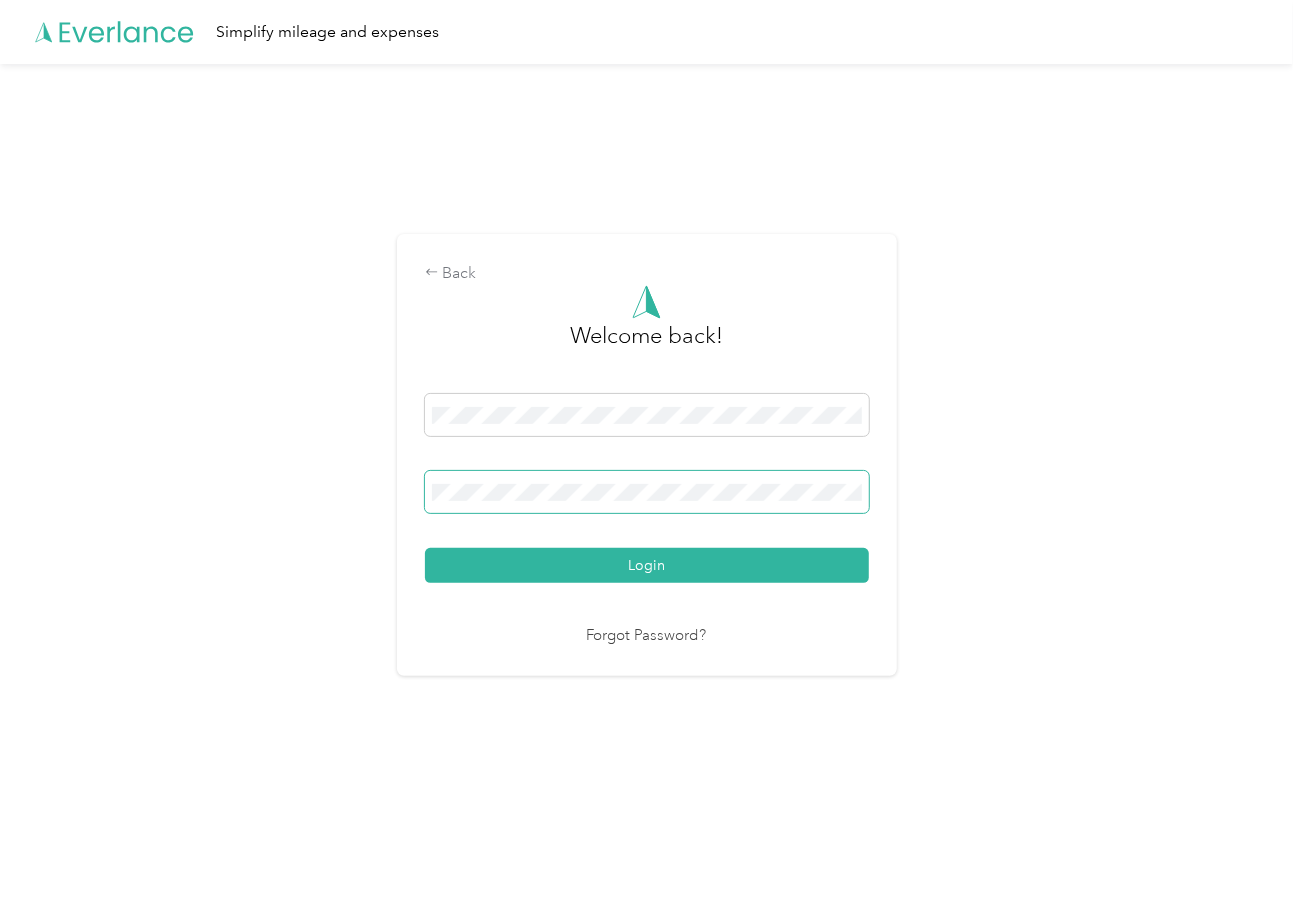 click on "Login" at bounding box center [647, 565] 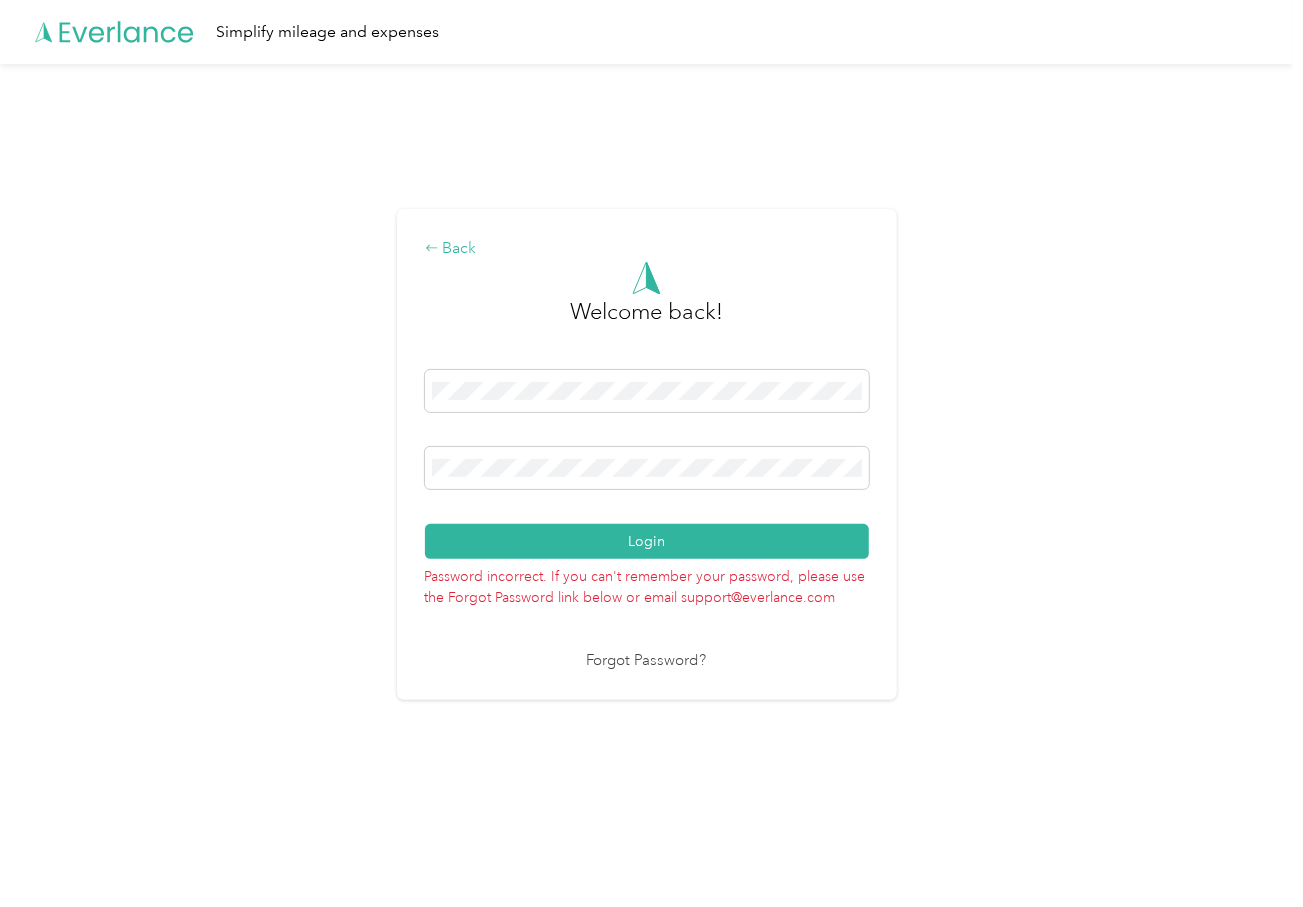 click on "Back" at bounding box center (647, 249) 